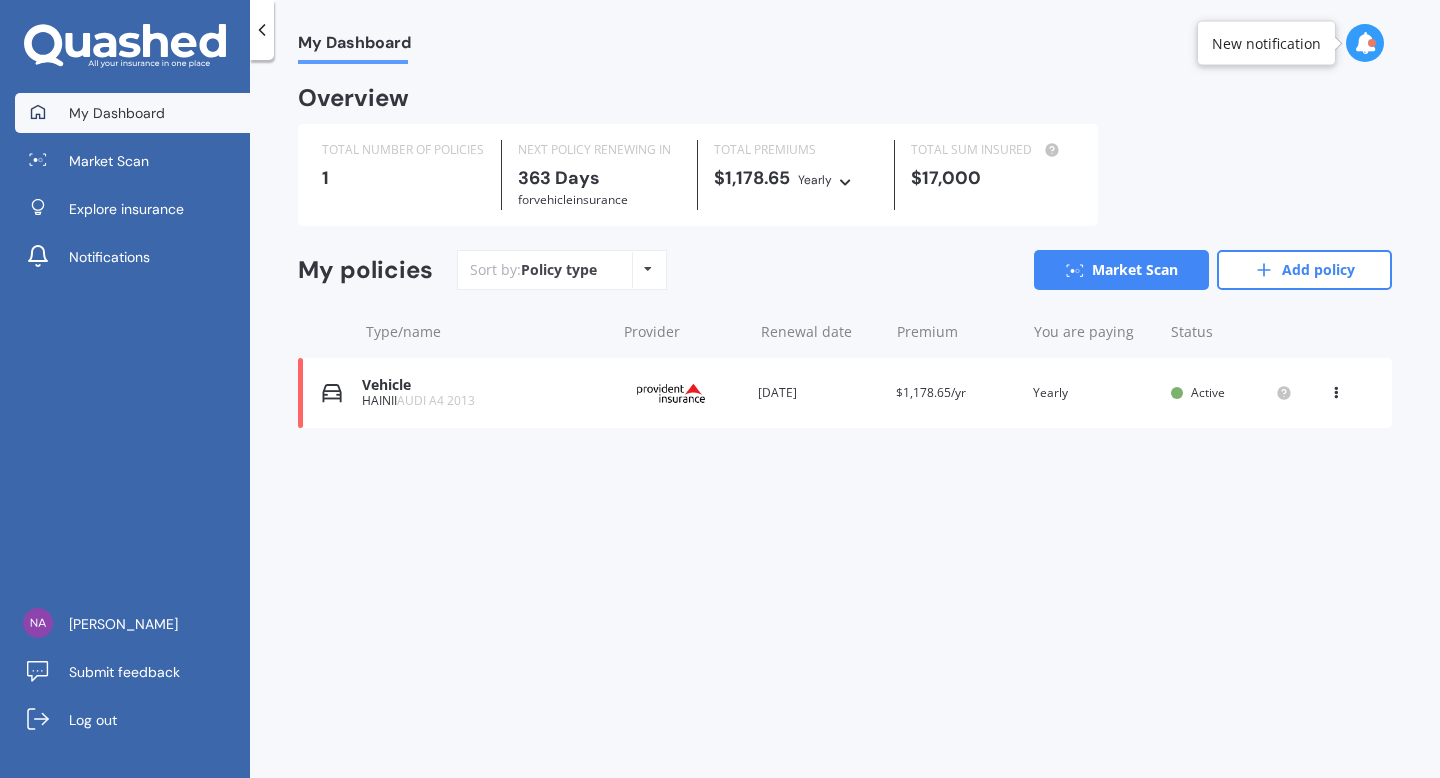 scroll, scrollTop: 0, scrollLeft: 0, axis: both 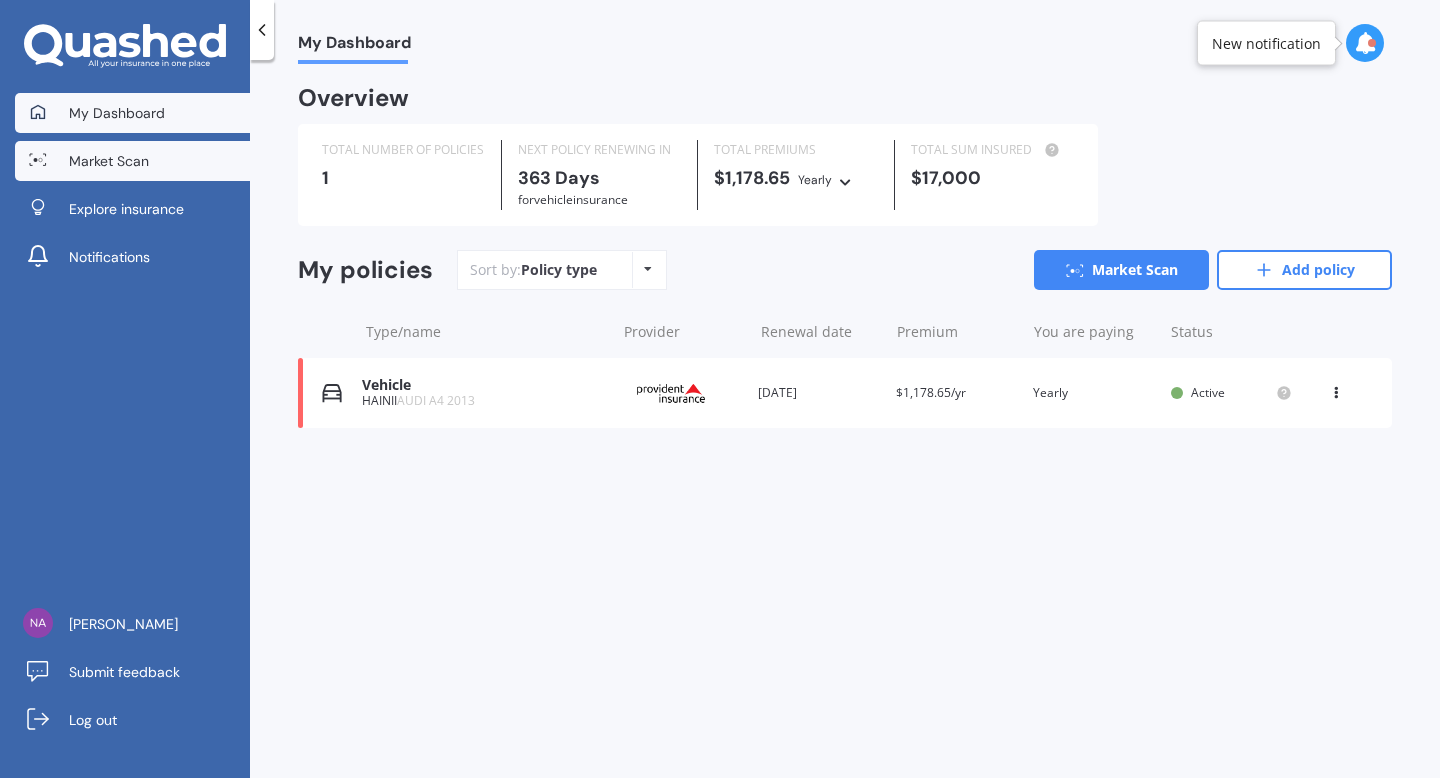 click on "Market Scan" at bounding box center (109, 161) 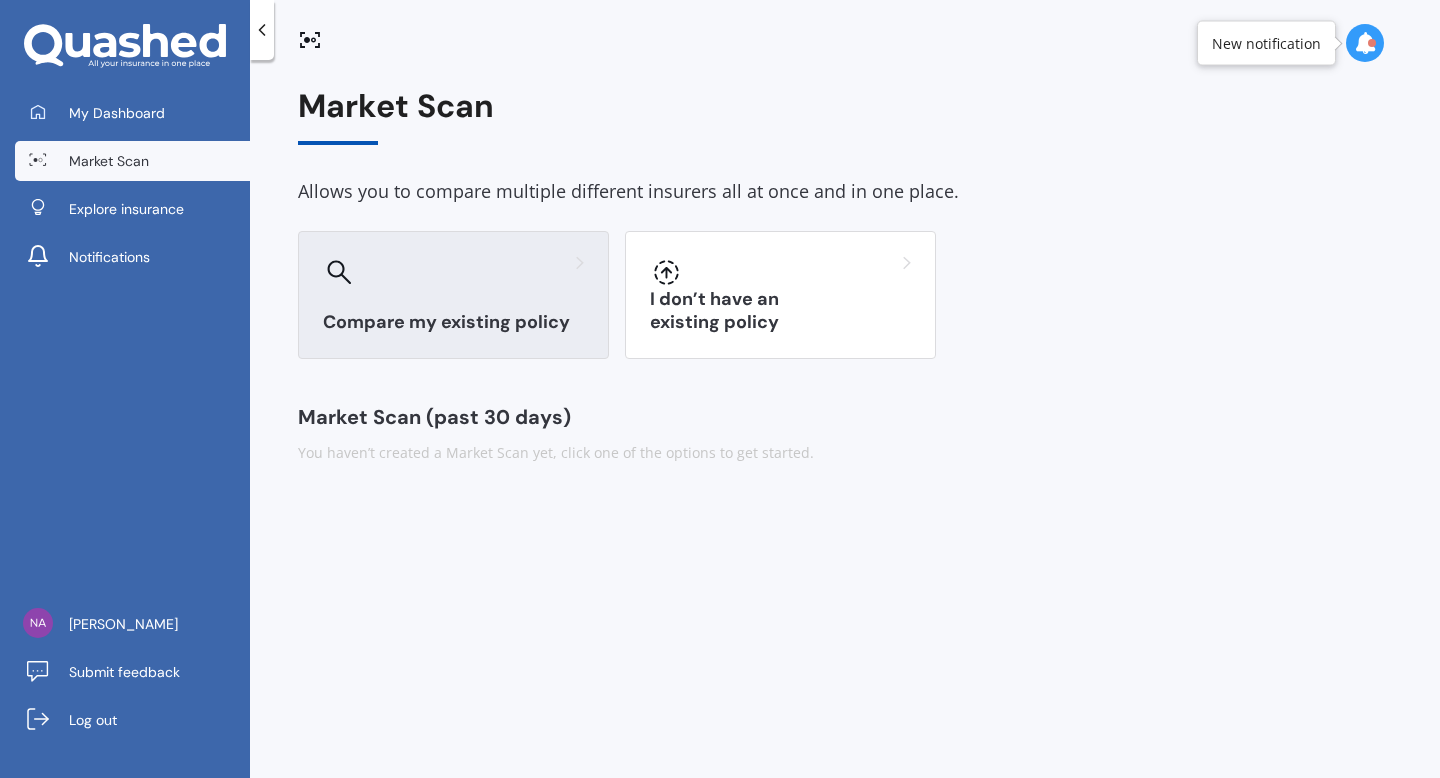 click on "Compare my existing policy" at bounding box center (453, 322) 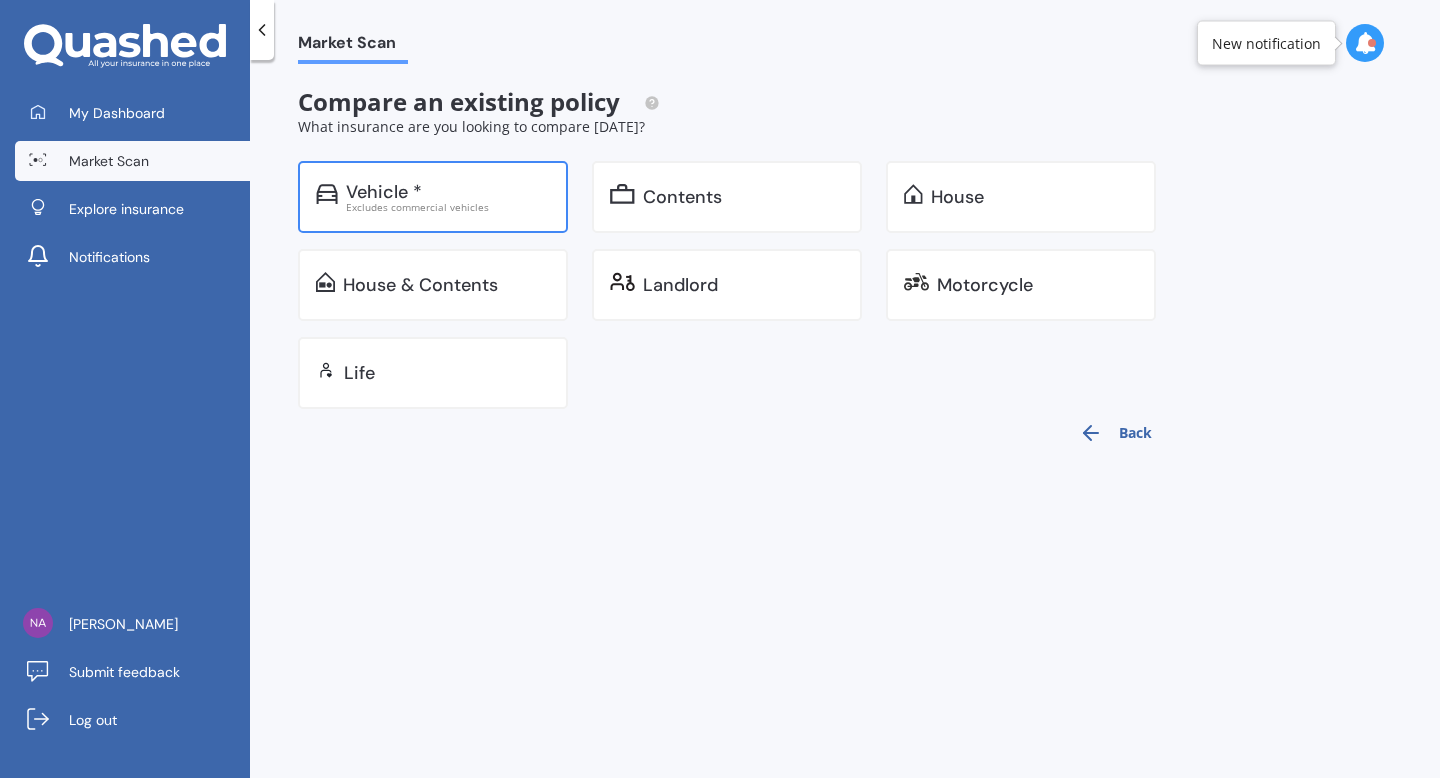 click on "Excludes commercial vehicles" at bounding box center [448, 207] 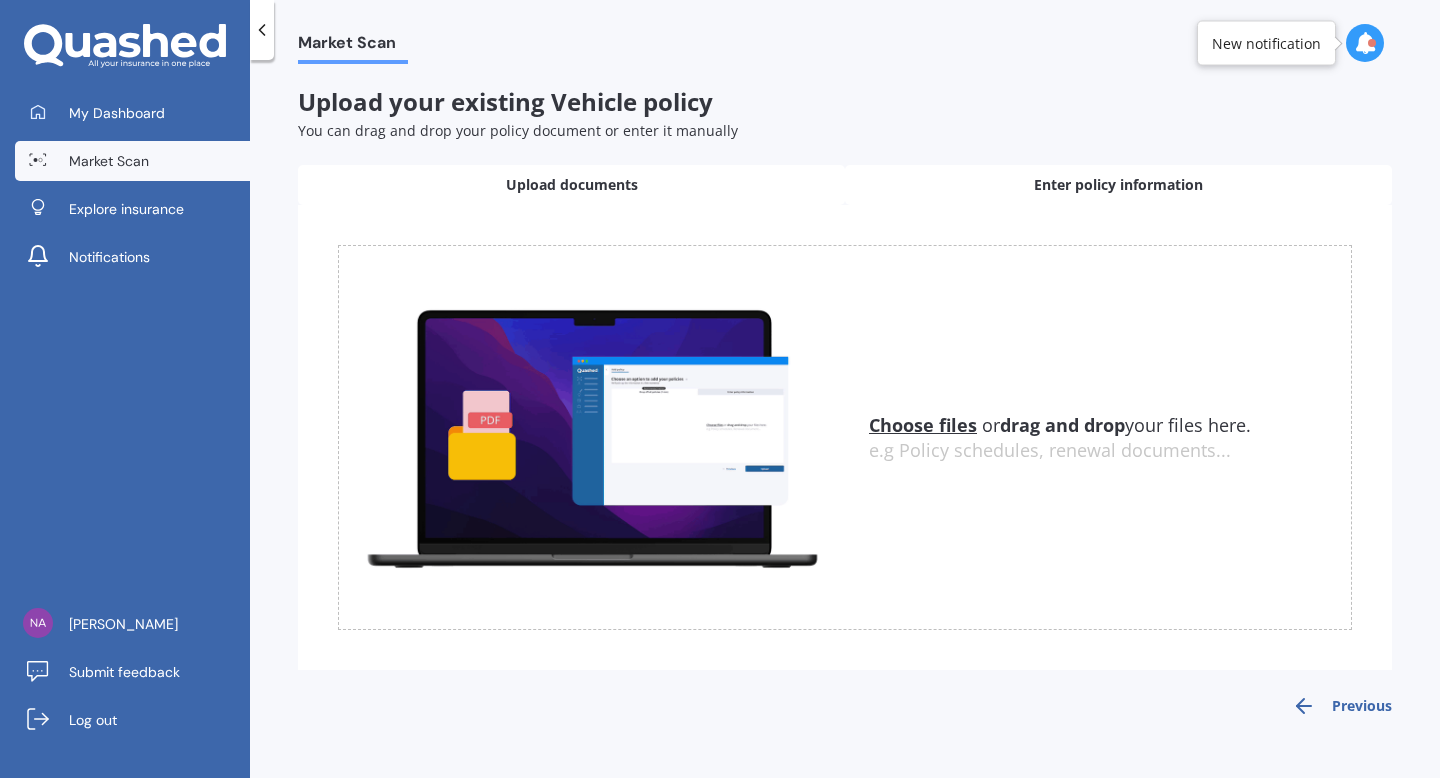 click on "Enter policy information" at bounding box center [1118, 185] 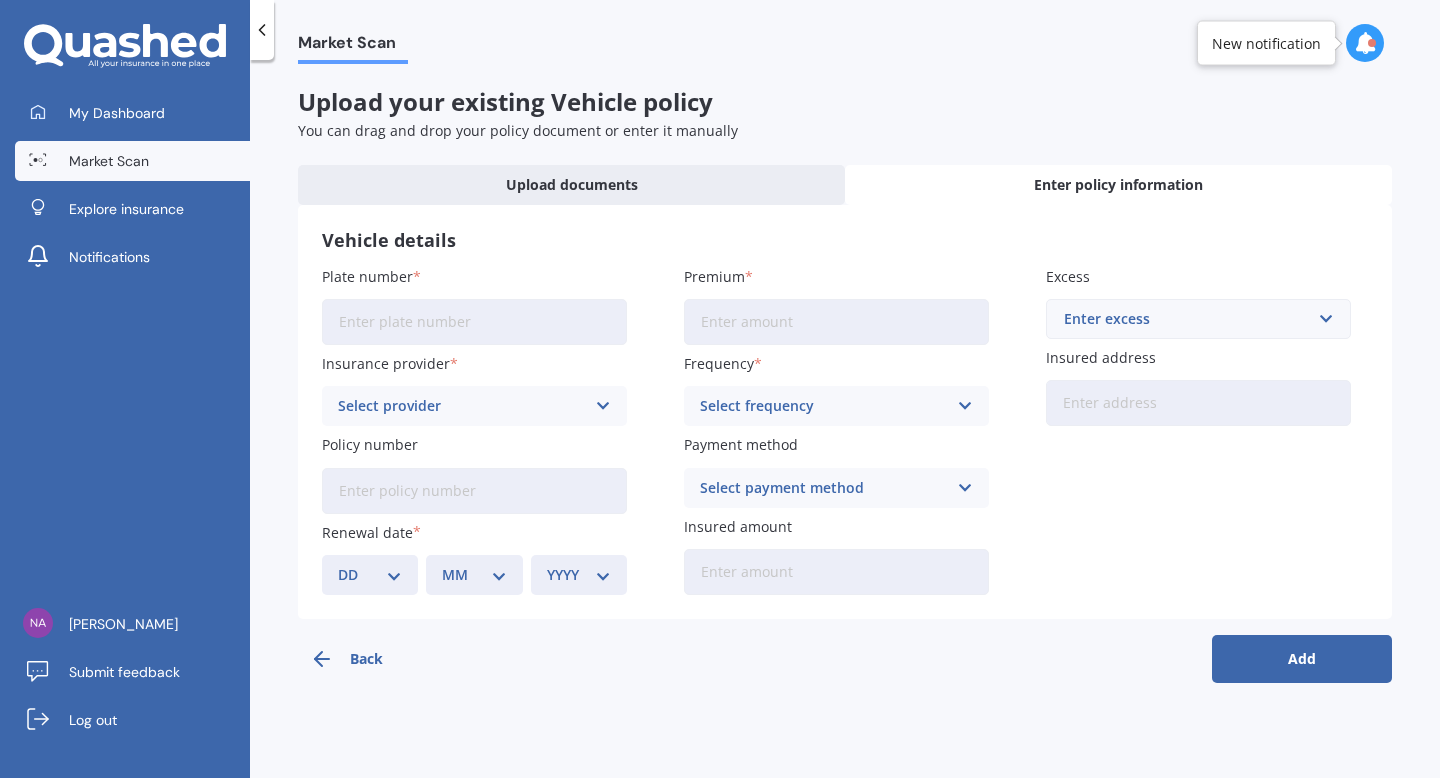 click on "Enter policy information" at bounding box center [1118, 185] 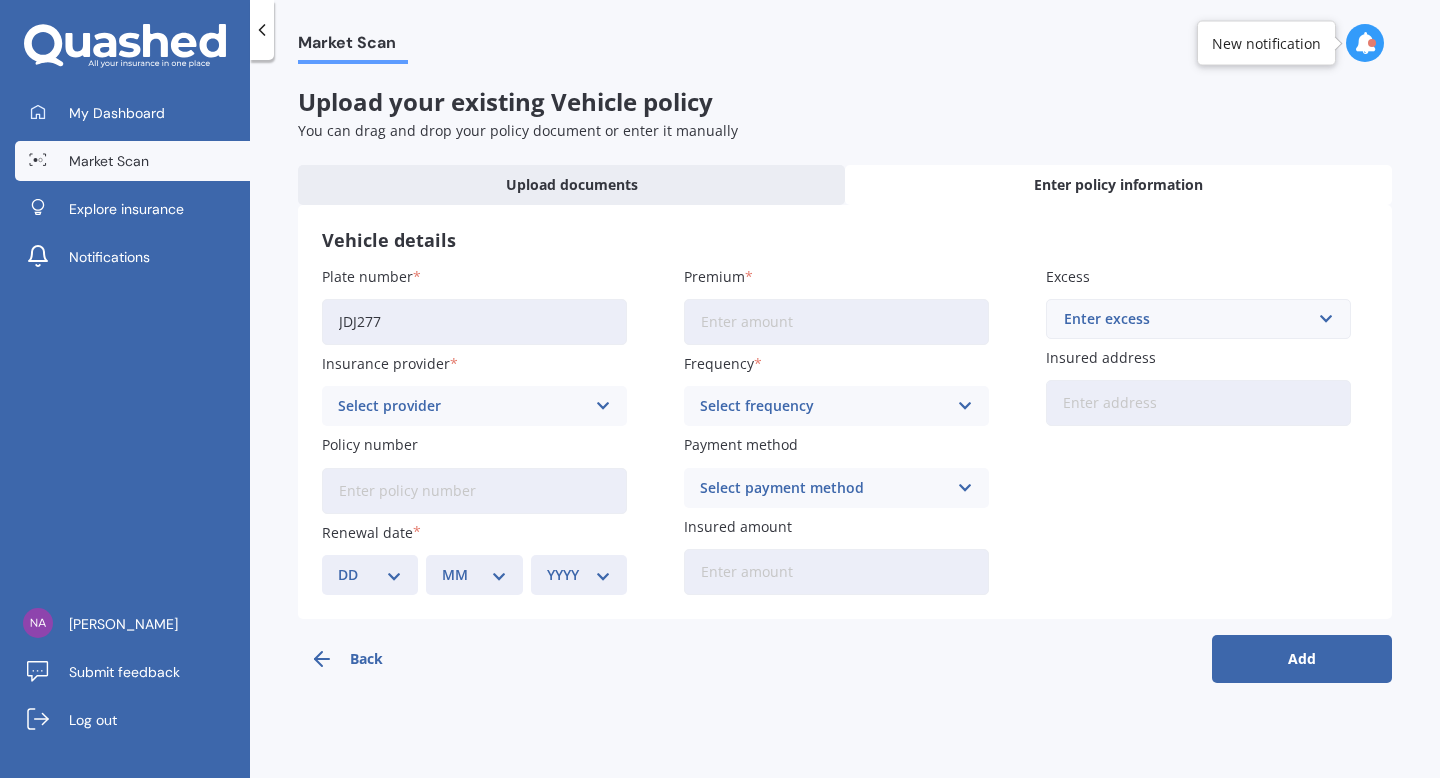 type on "JDJ277" 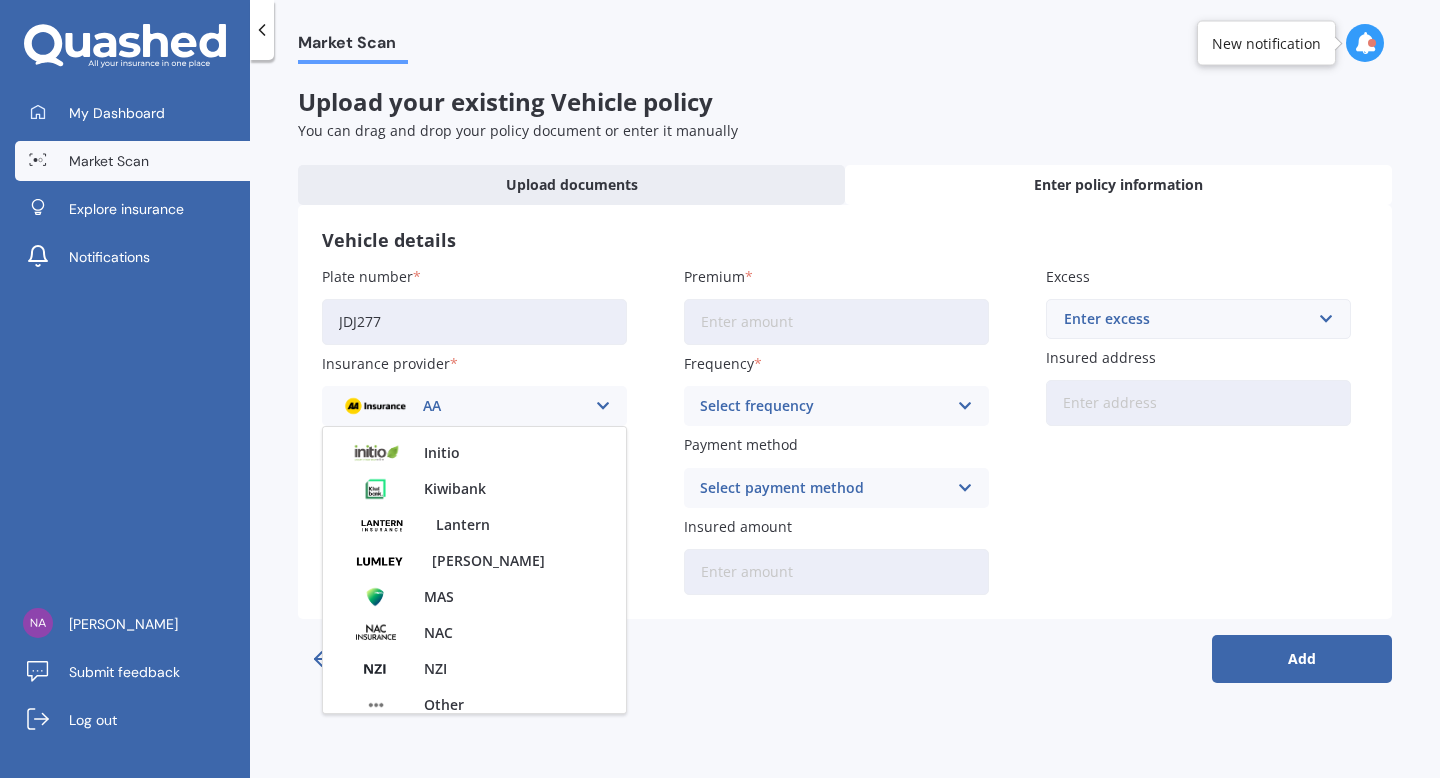 scroll, scrollTop: 866, scrollLeft: 0, axis: vertical 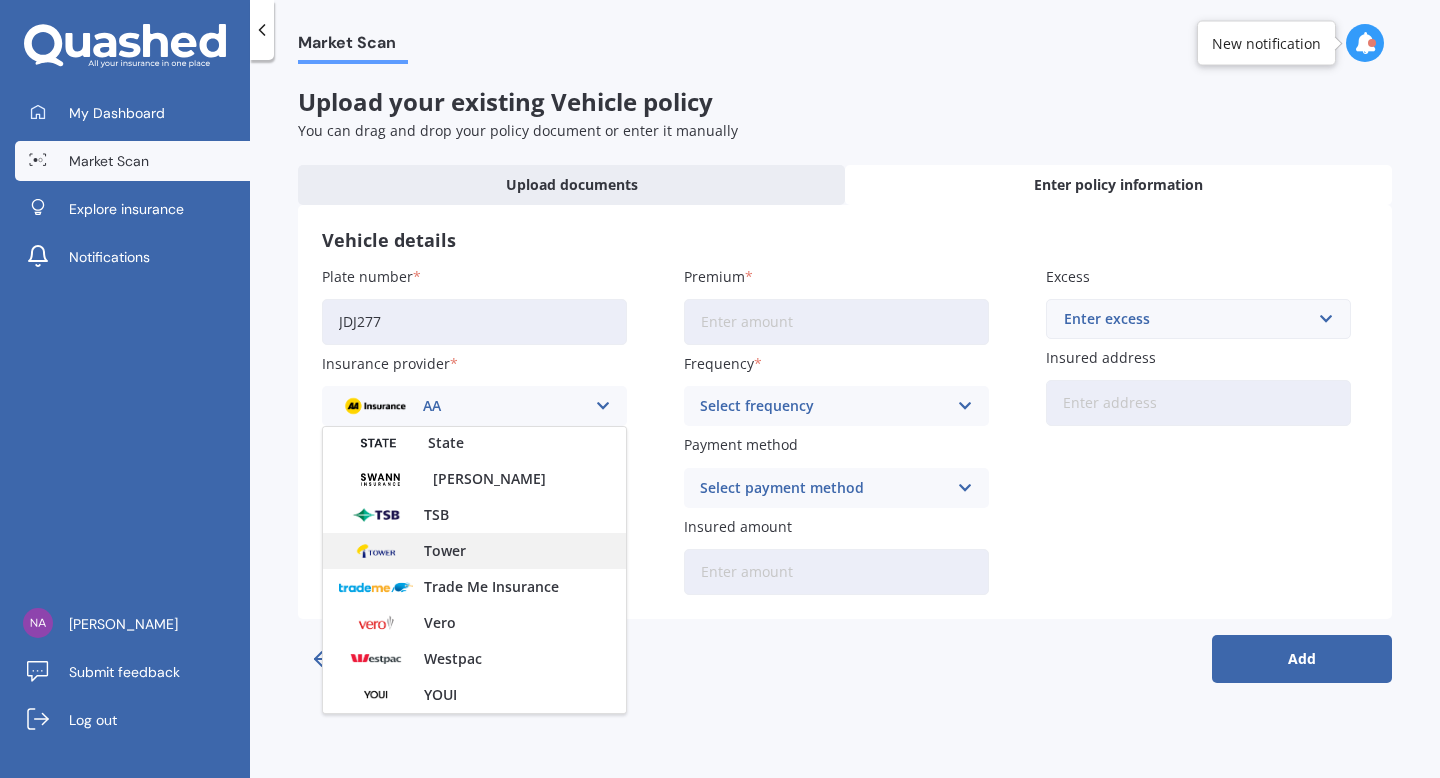 click on "Tower" at bounding box center [445, 551] 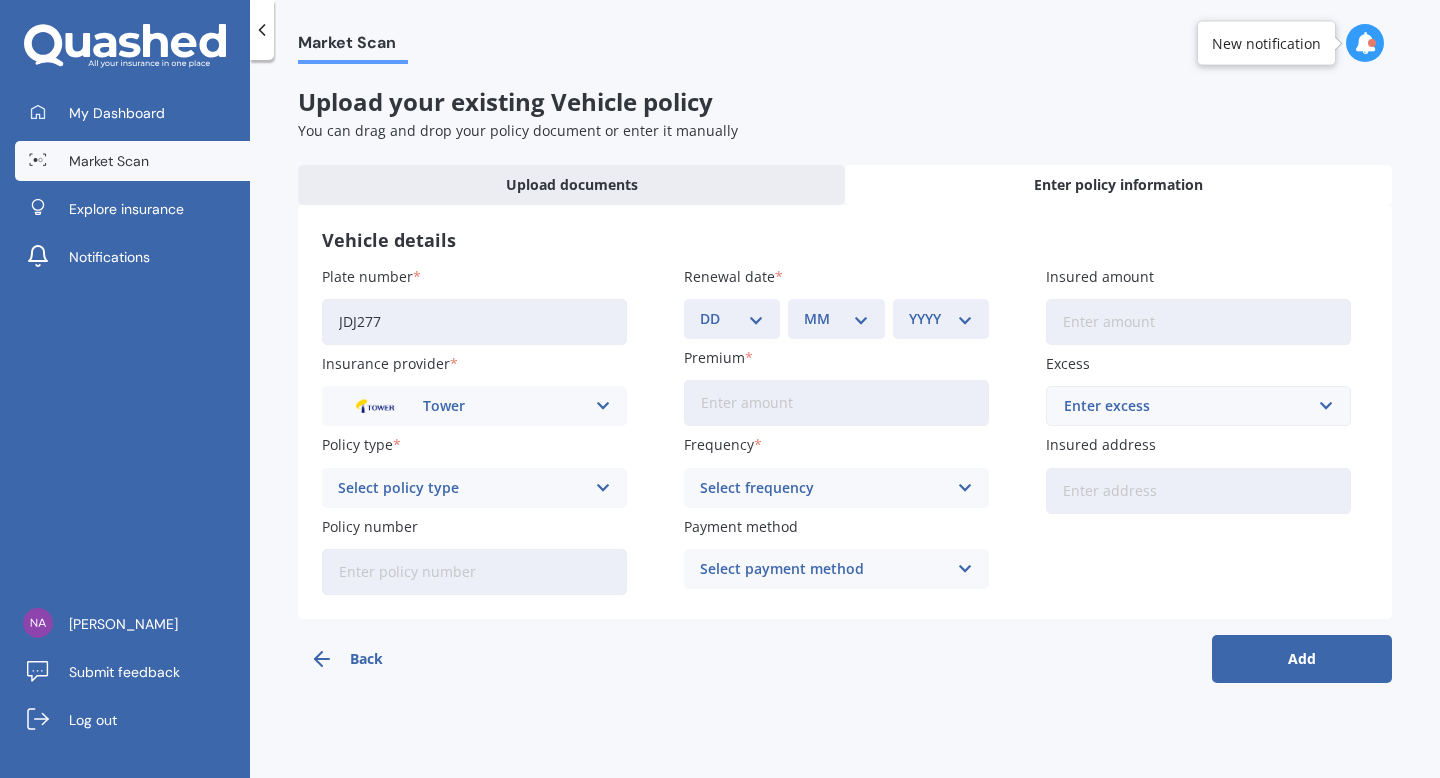 click on "Select policy type" at bounding box center [461, 488] 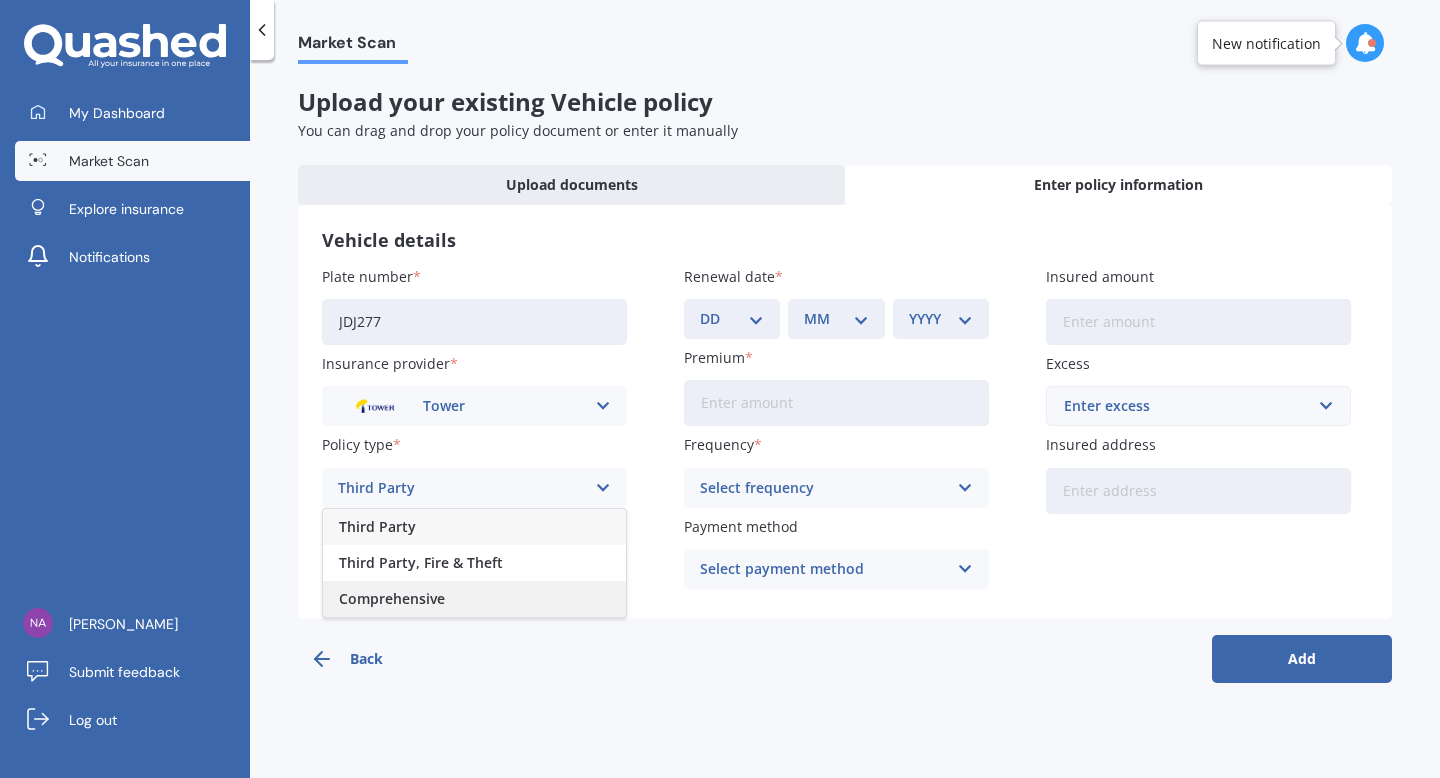 click on "Comprehensive" at bounding box center [392, 599] 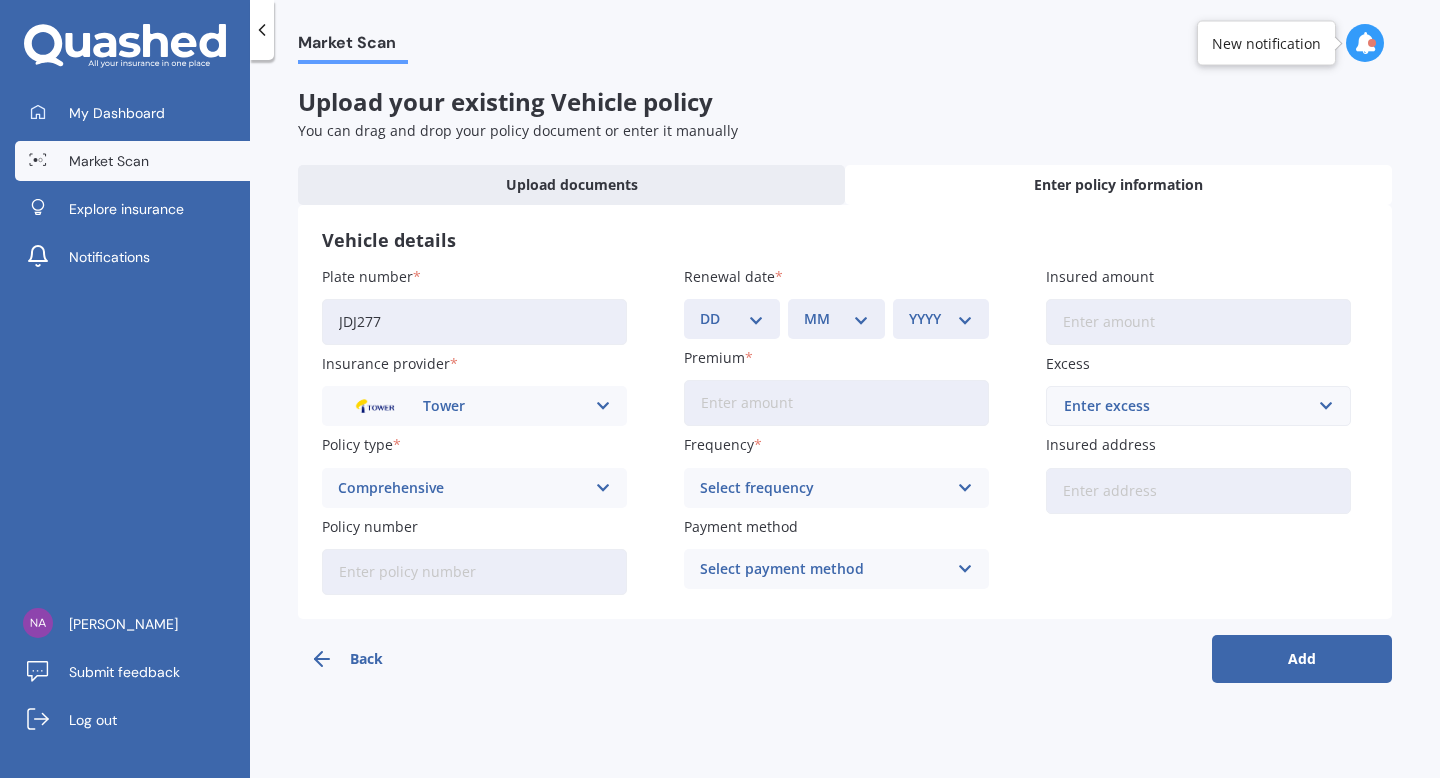 click on "DD 01 02 03 04 05 06 07 08 09 10 11 12 13 14 15 16 17 18 19 20 21 22 23 24 25 26 27 28 29 30 31" at bounding box center (732, 319) 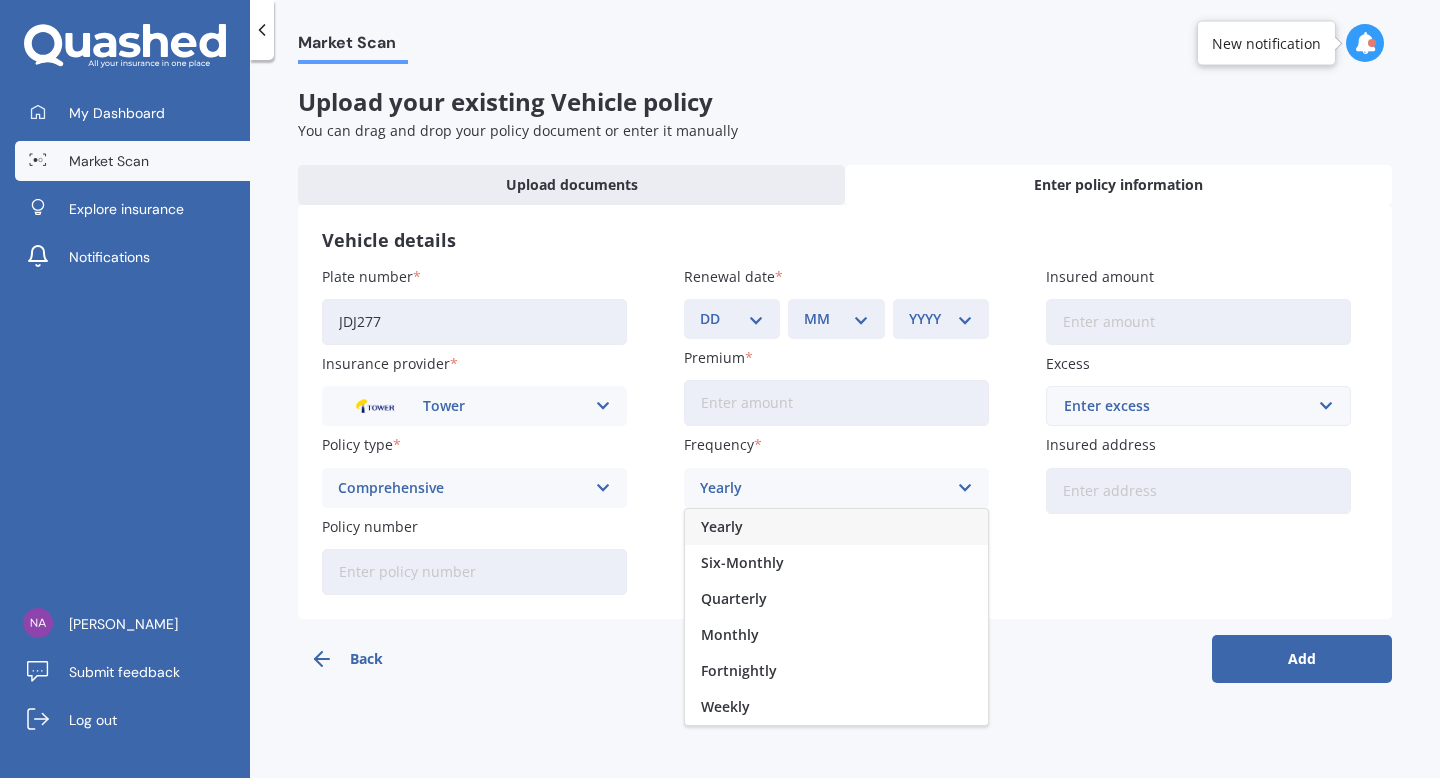 click on "Yearly" at bounding box center [836, 527] 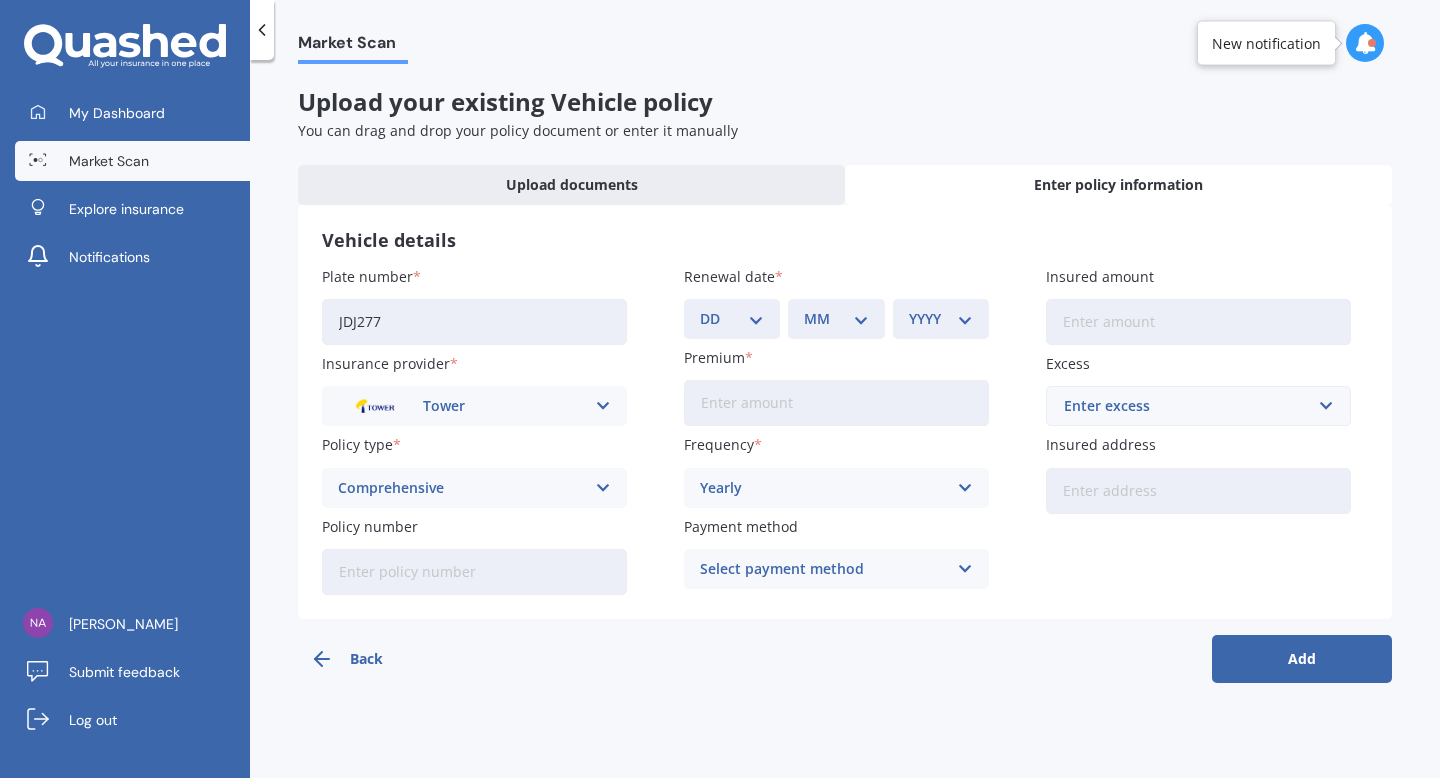 click on "Select payment method" at bounding box center [823, 569] 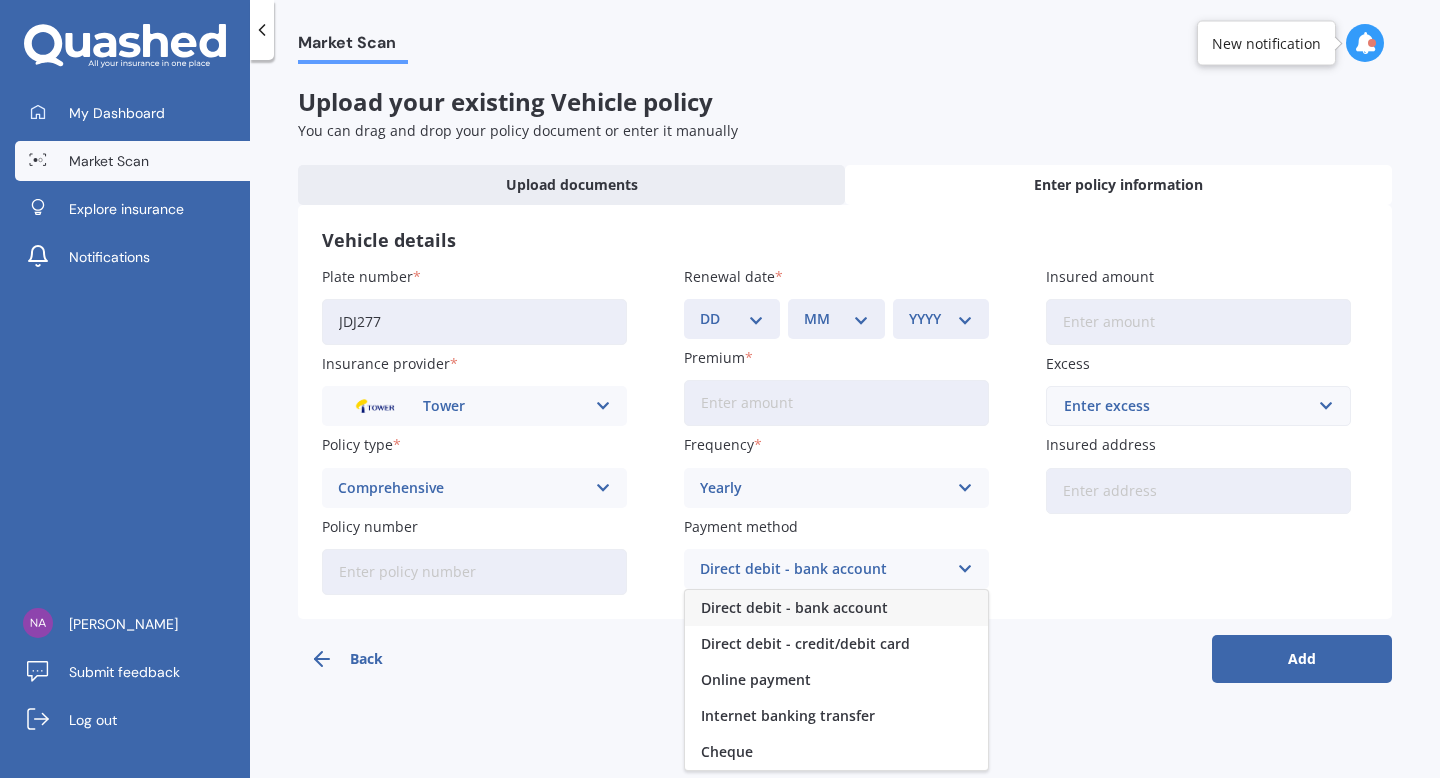 click on "Direct debit - bank account" at bounding box center [794, 608] 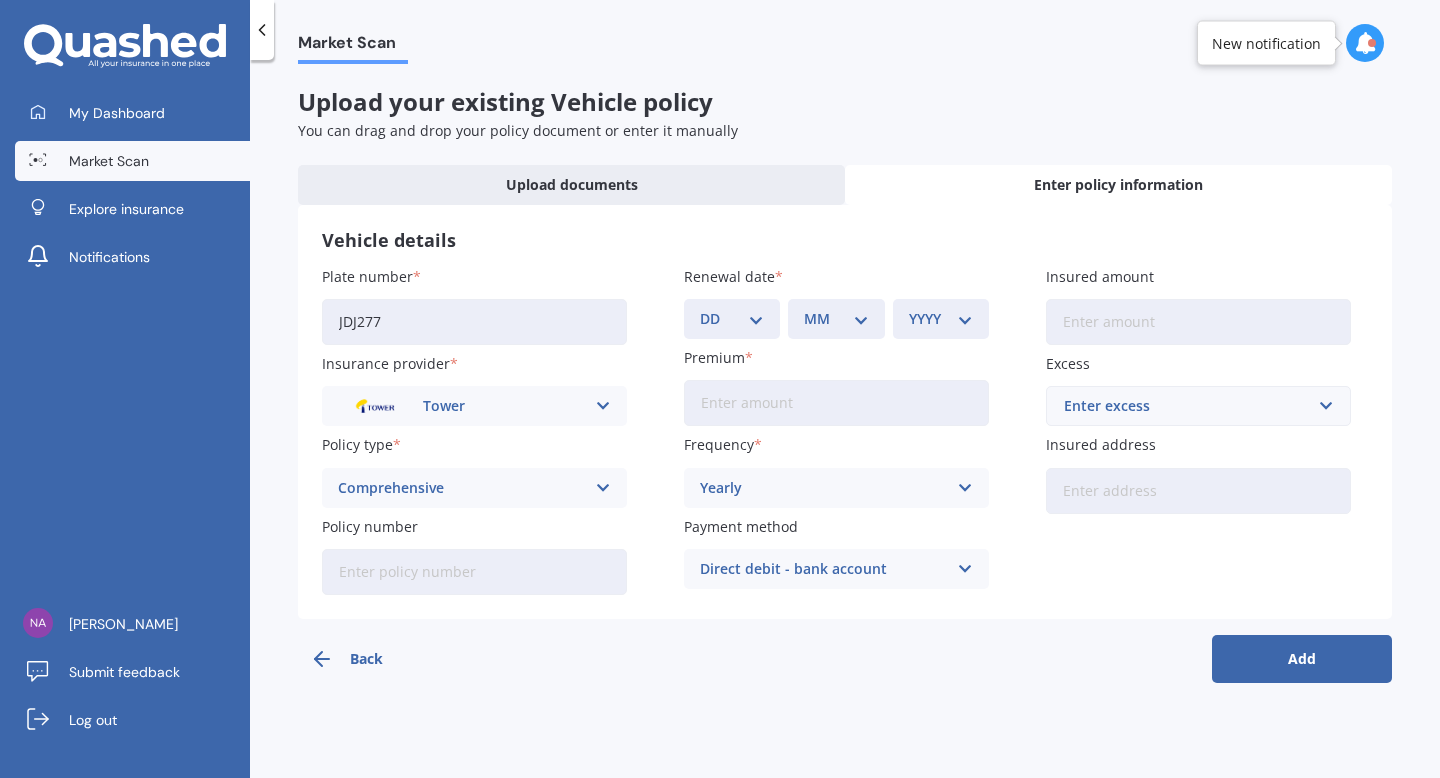 click on "Enter excess" at bounding box center [1186, 406] 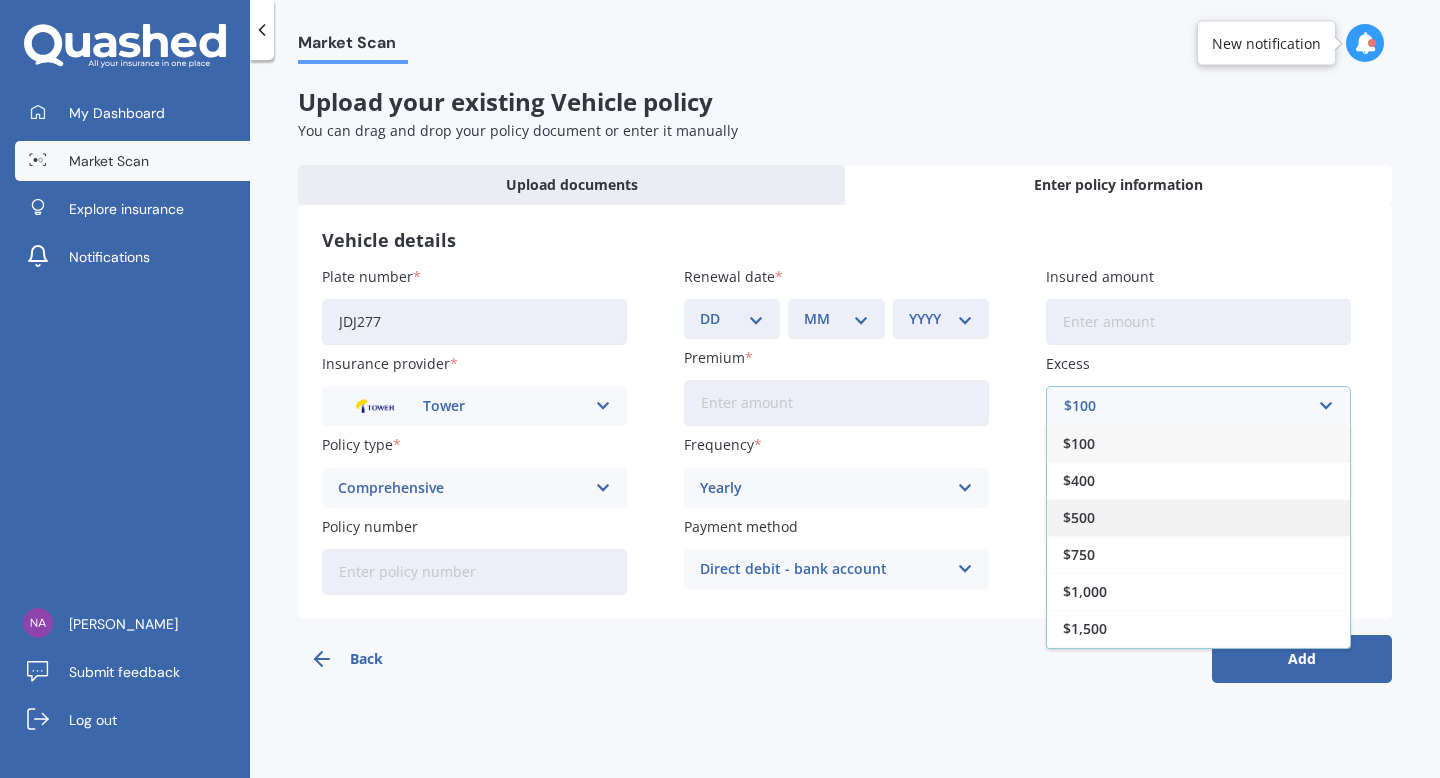 click on "$500" at bounding box center (1198, 517) 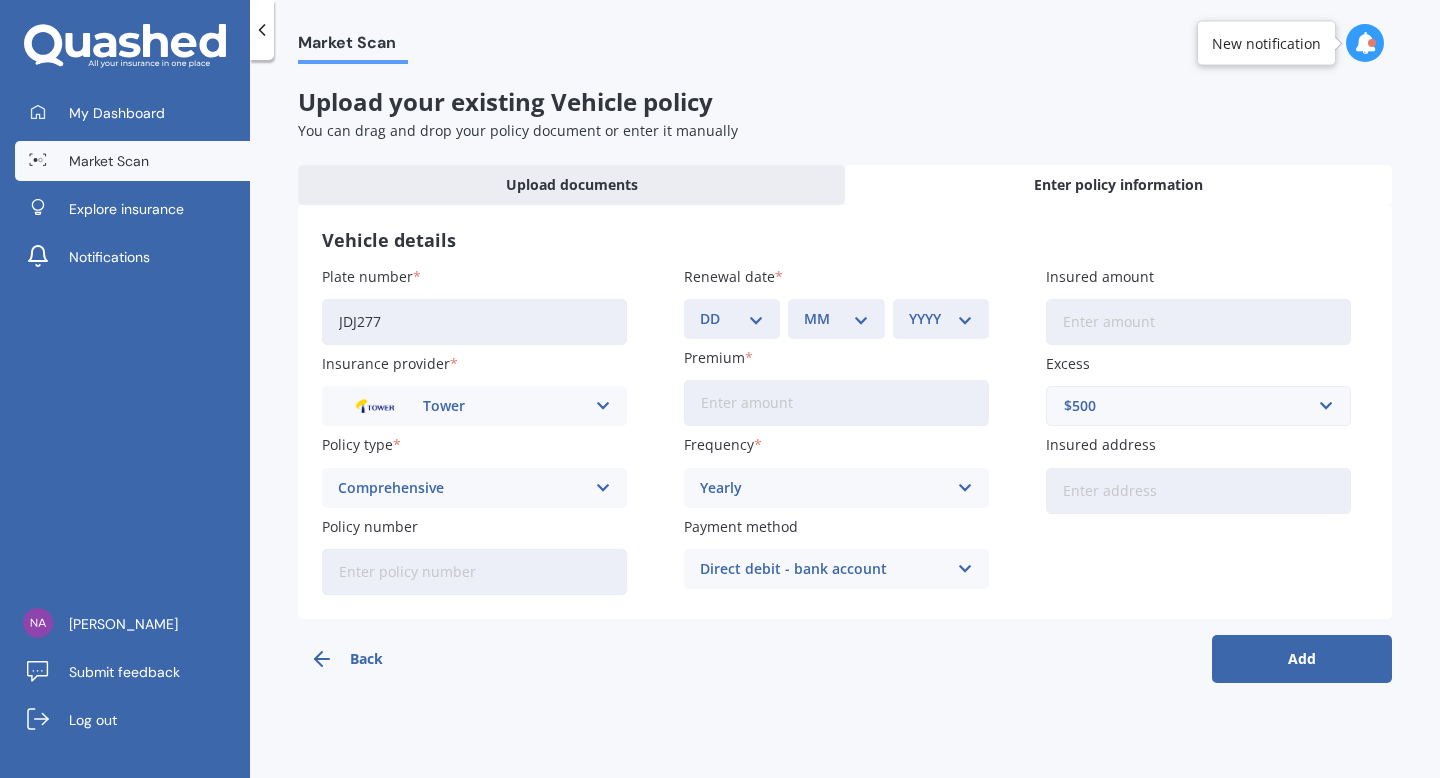 click on "Insured address" at bounding box center [1198, 491] 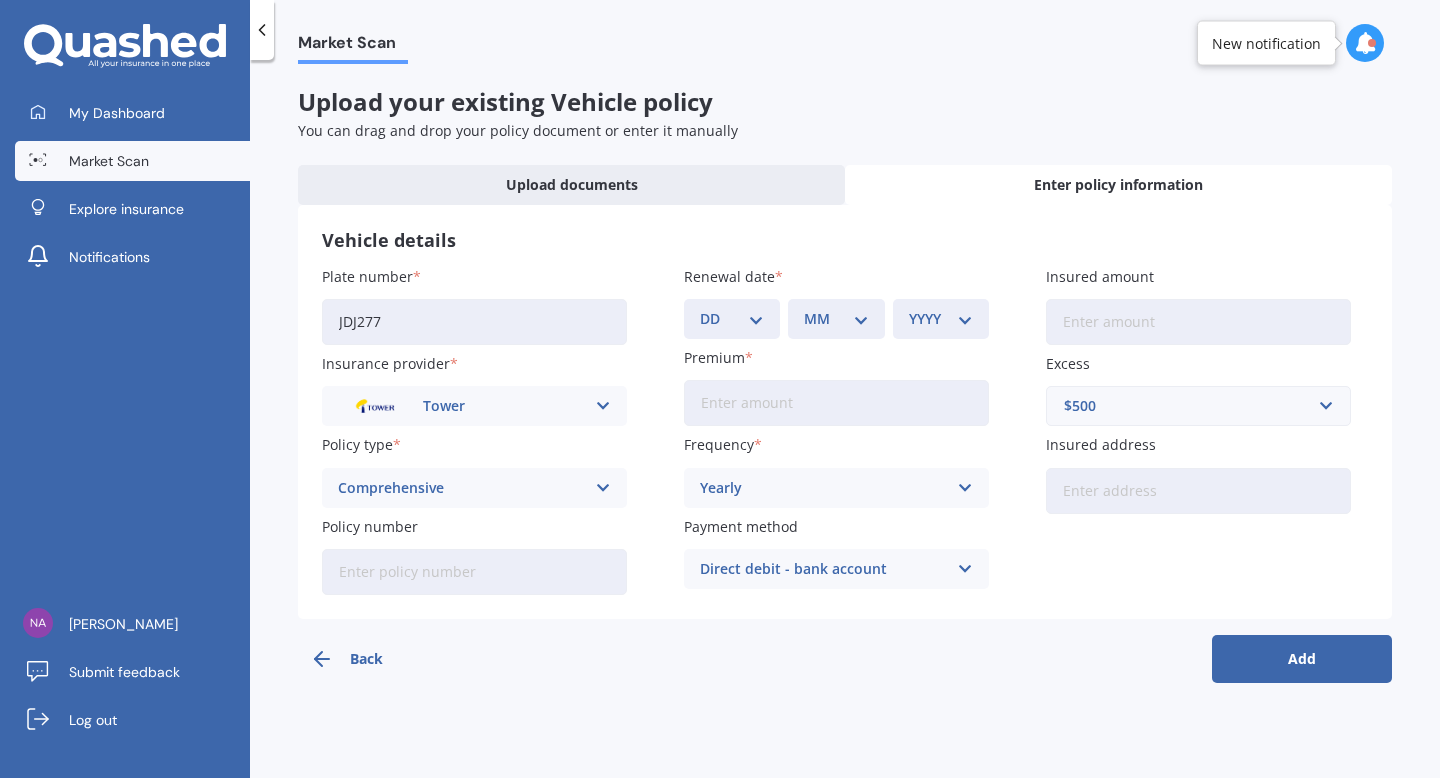 type on "[STREET_ADDRESS]" 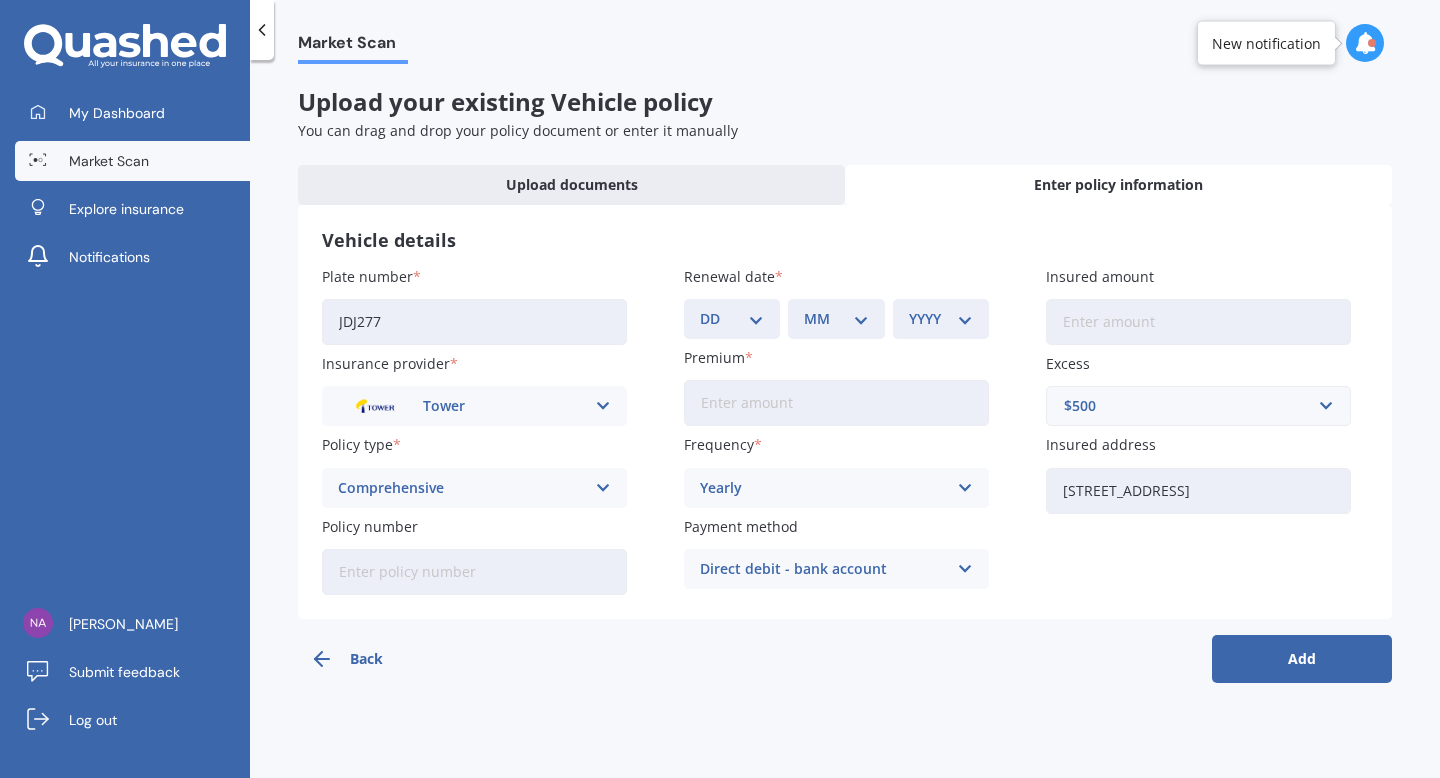 click on "Insured amount" at bounding box center (1198, 322) 